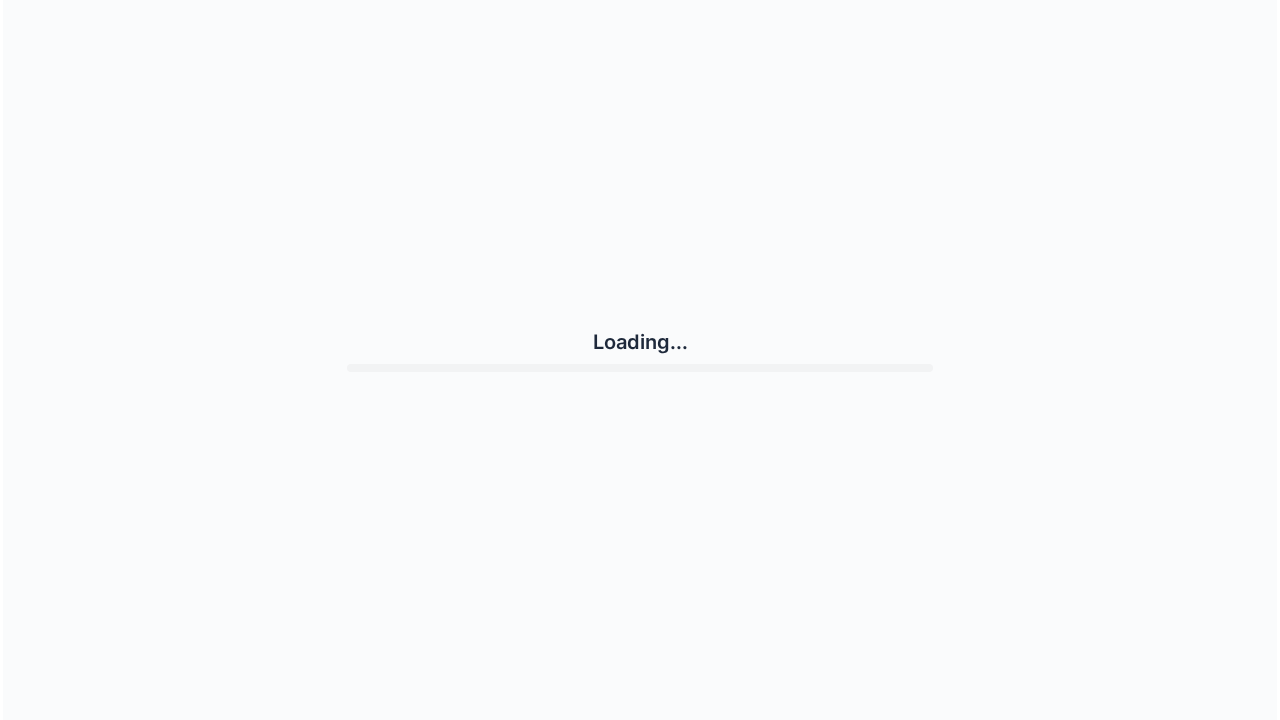 scroll, scrollTop: 0, scrollLeft: 0, axis: both 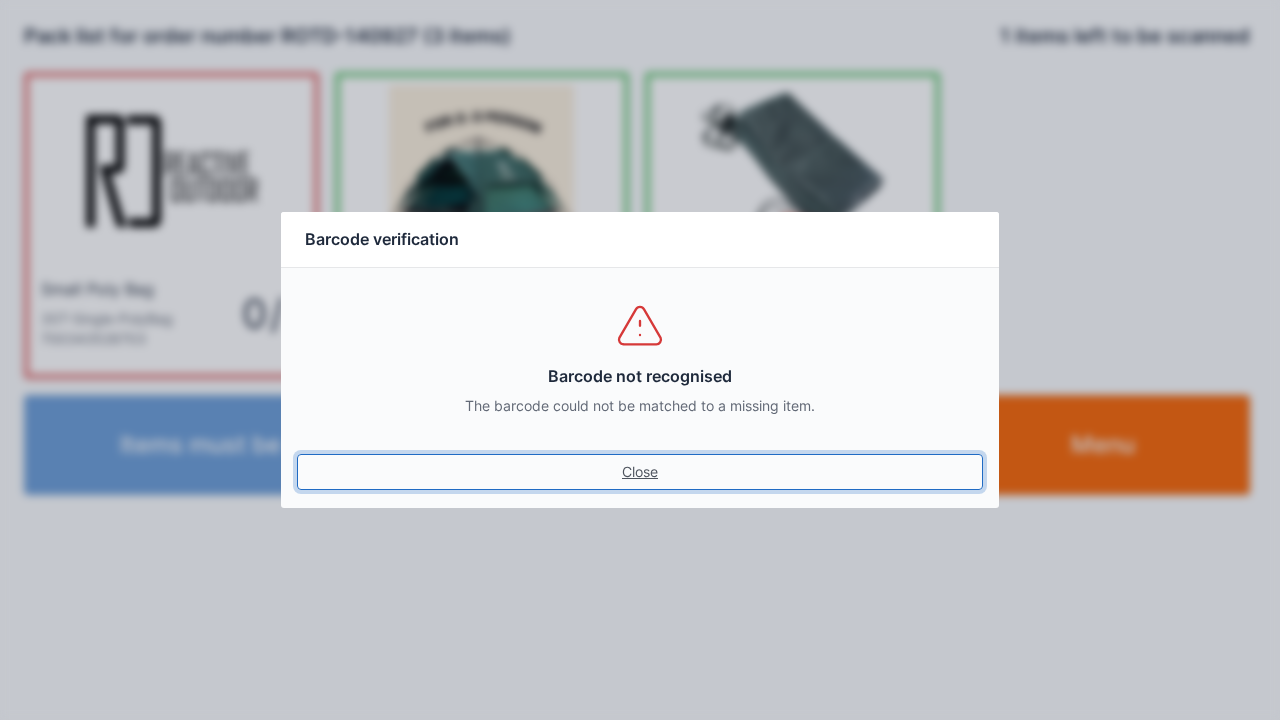 click on "Close" at bounding box center [640, 472] 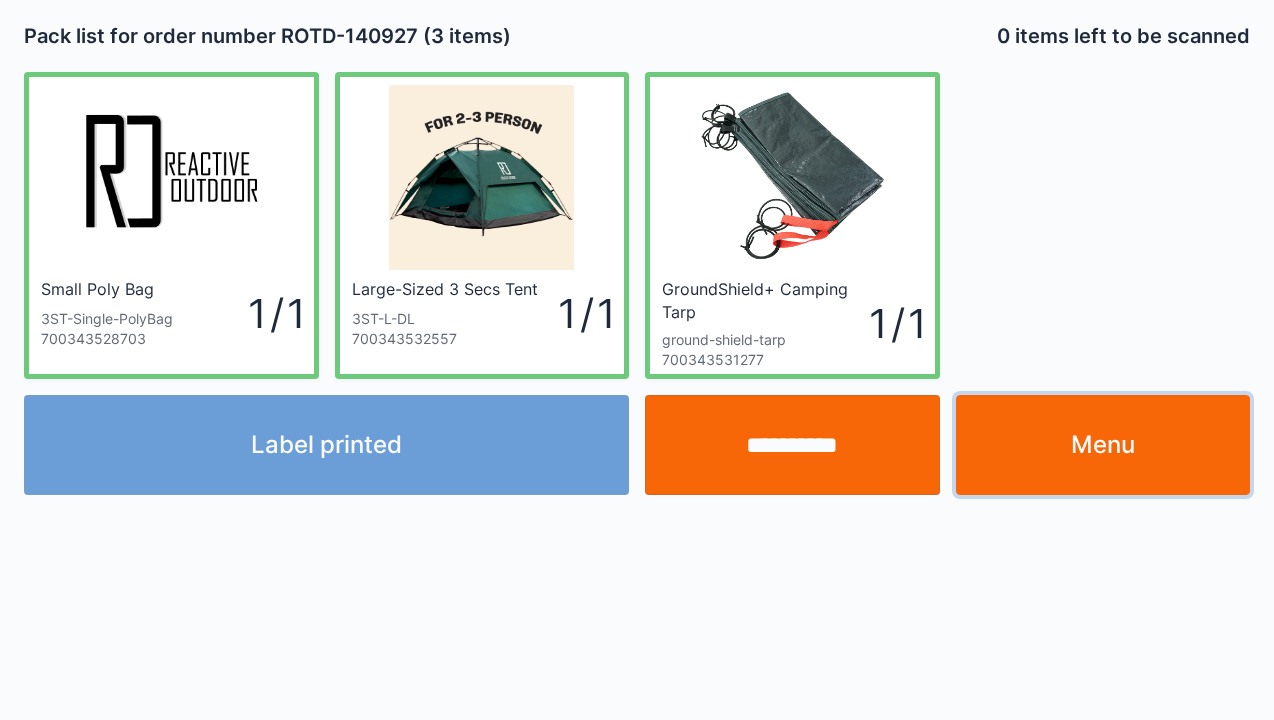 click on "Menu" at bounding box center [1103, 445] 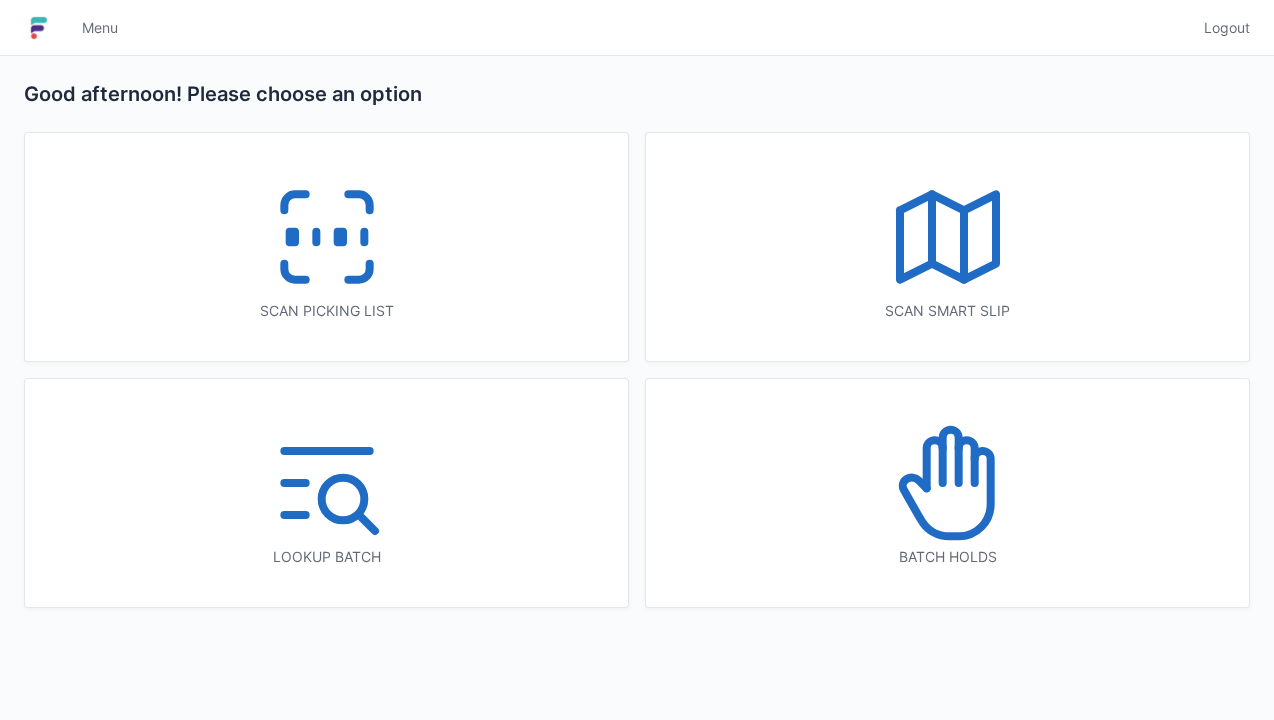 scroll, scrollTop: 0, scrollLeft: 0, axis: both 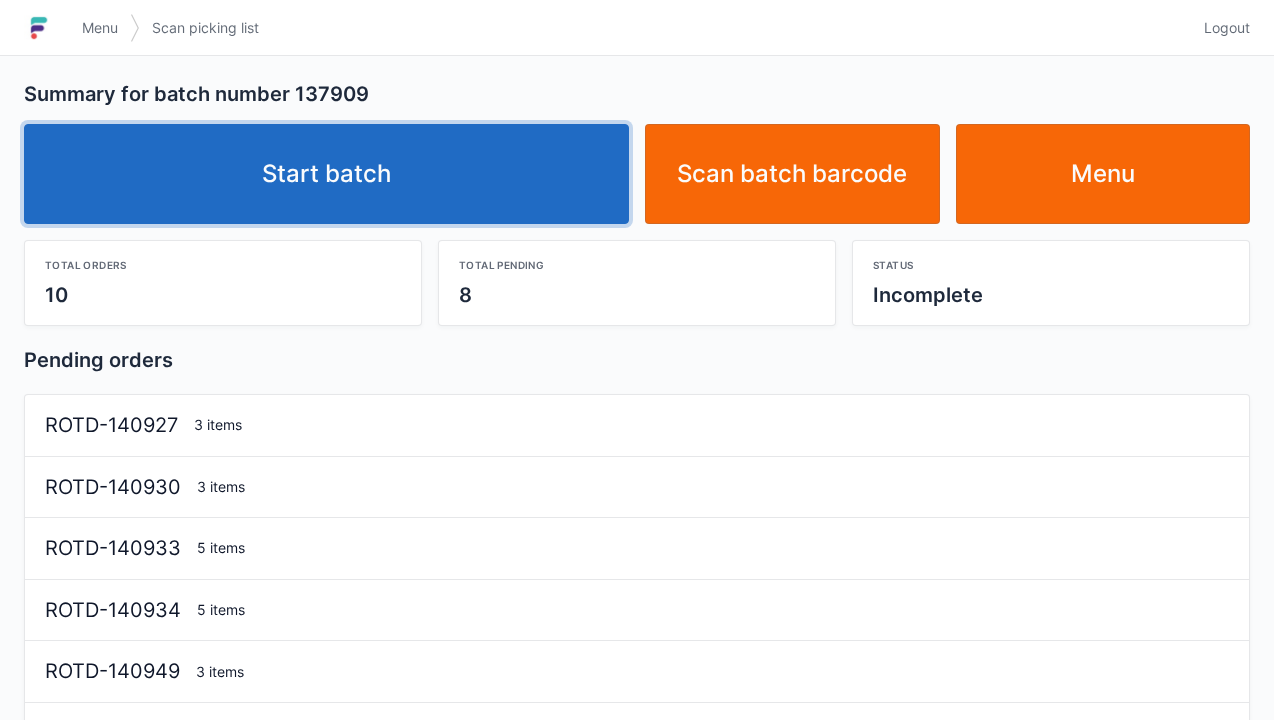 click on "Start batch" at bounding box center [326, 174] 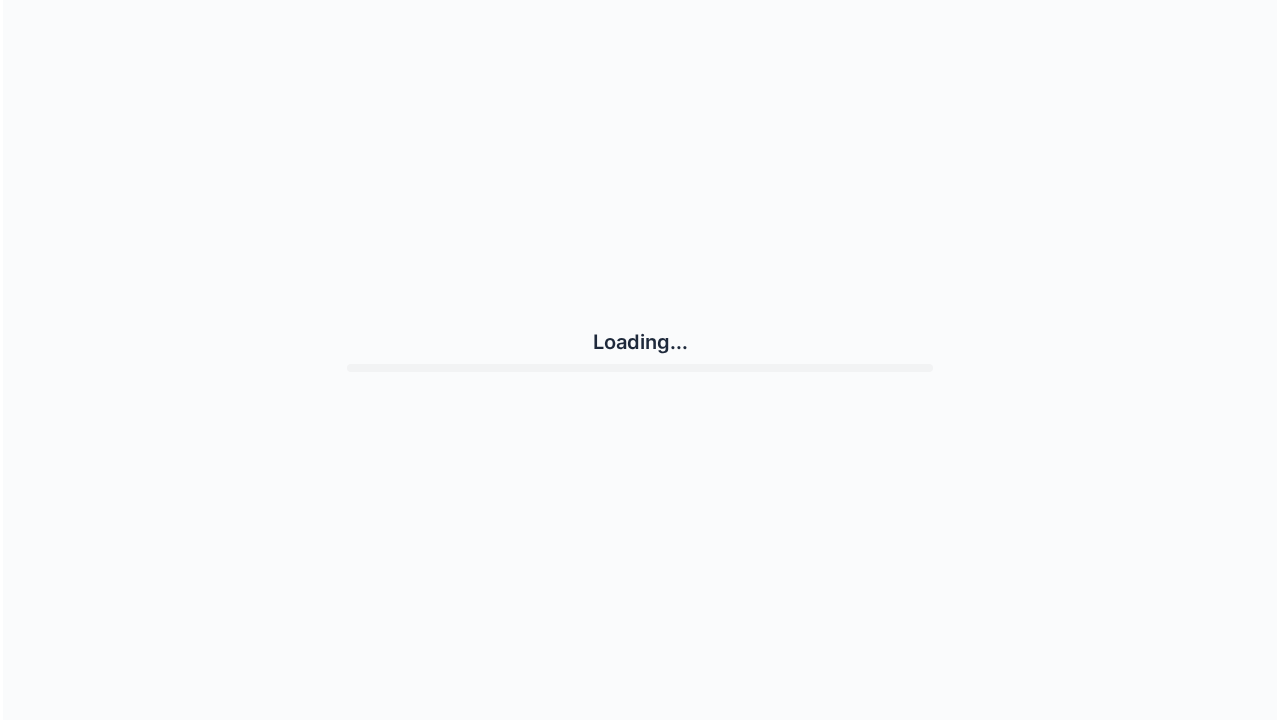 scroll, scrollTop: 0, scrollLeft: 0, axis: both 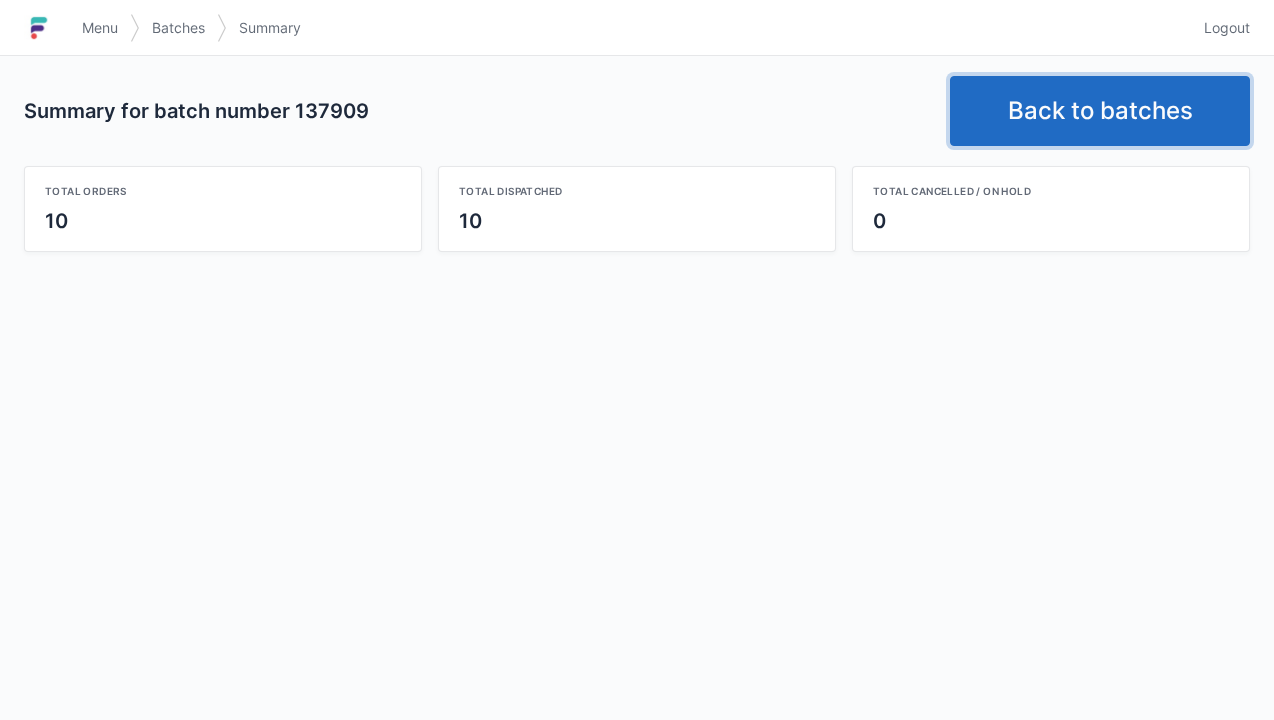 click on "Back to batches" at bounding box center [1100, 111] 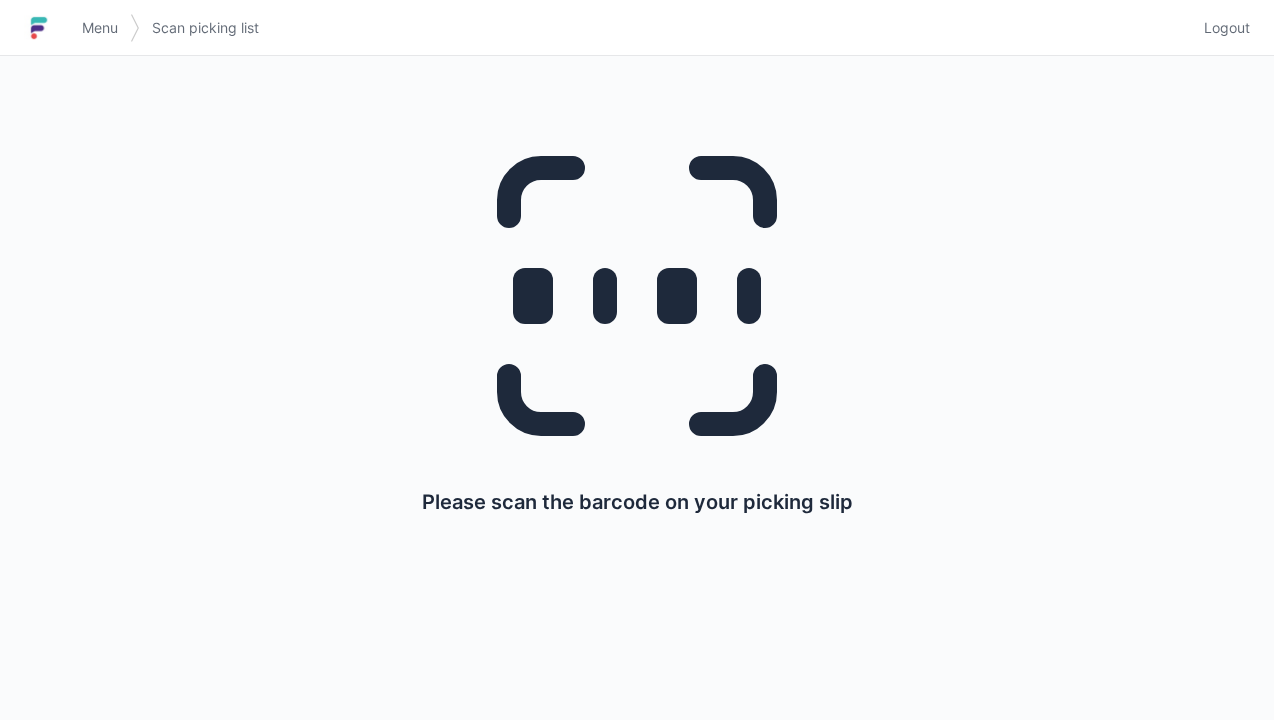 scroll, scrollTop: 0, scrollLeft: 0, axis: both 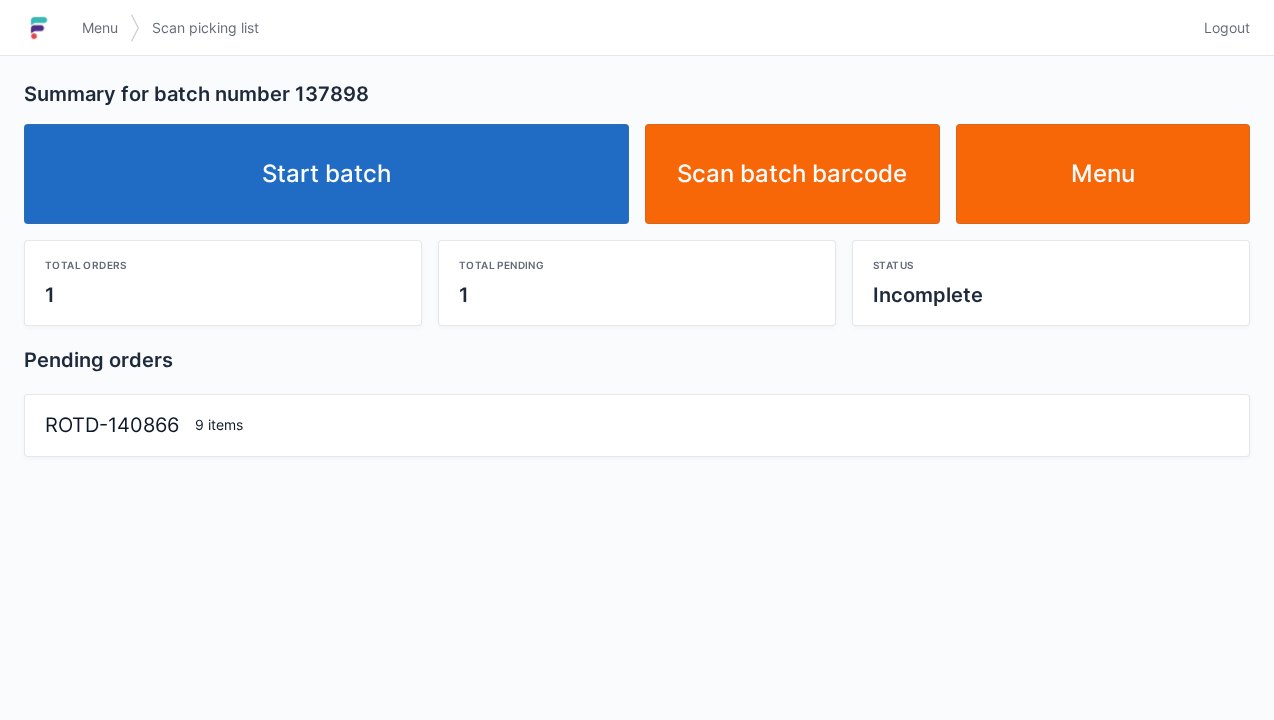 click on "Start batch" at bounding box center (326, 174) 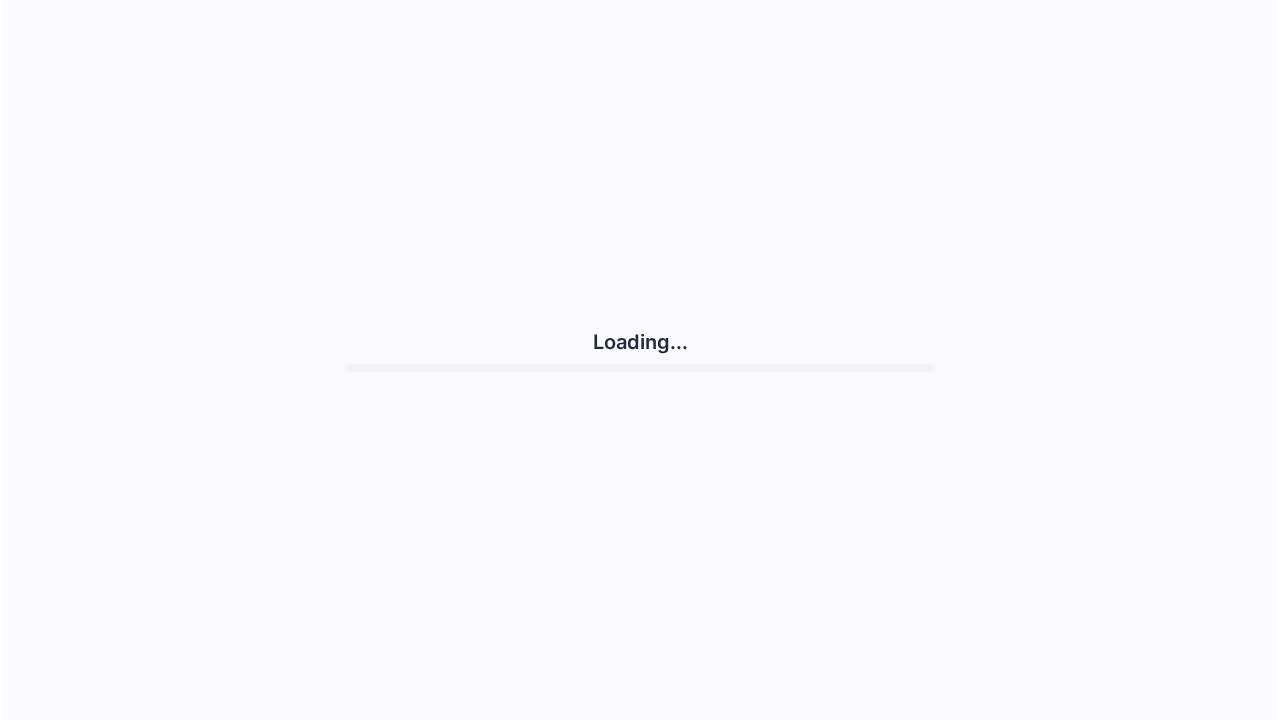 scroll, scrollTop: 0, scrollLeft: 0, axis: both 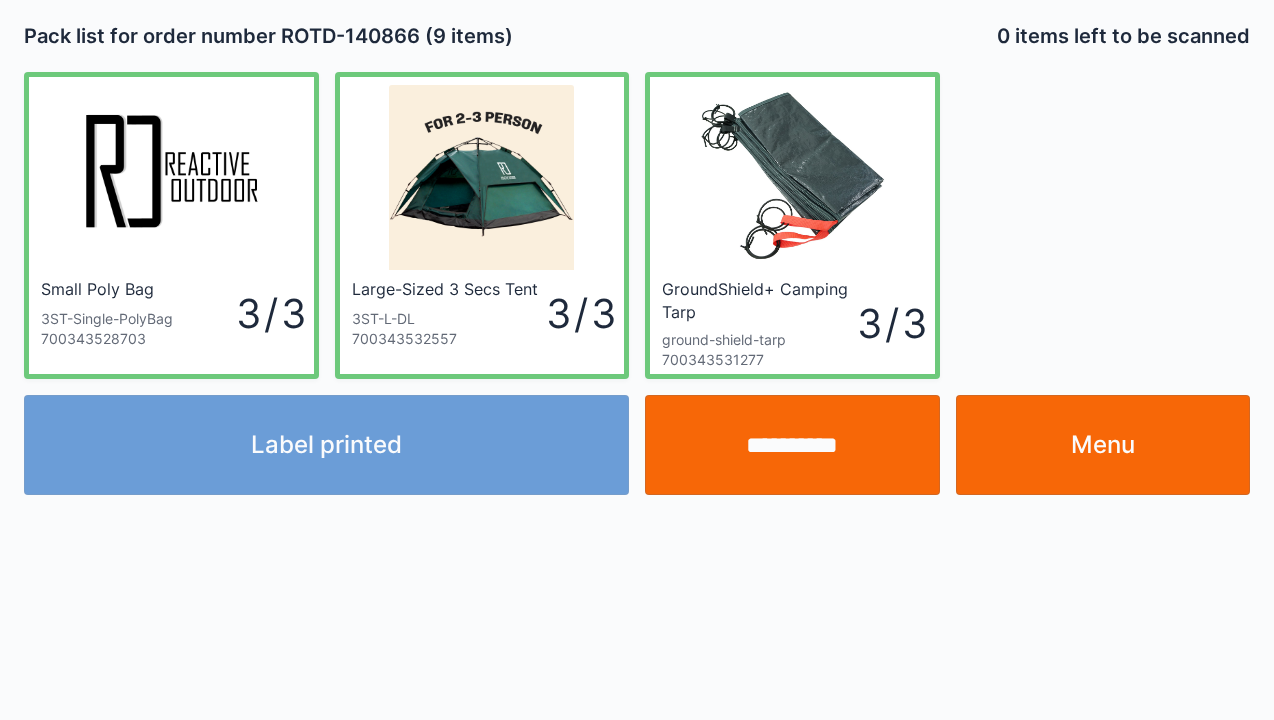click on "**********" at bounding box center (792, 445) 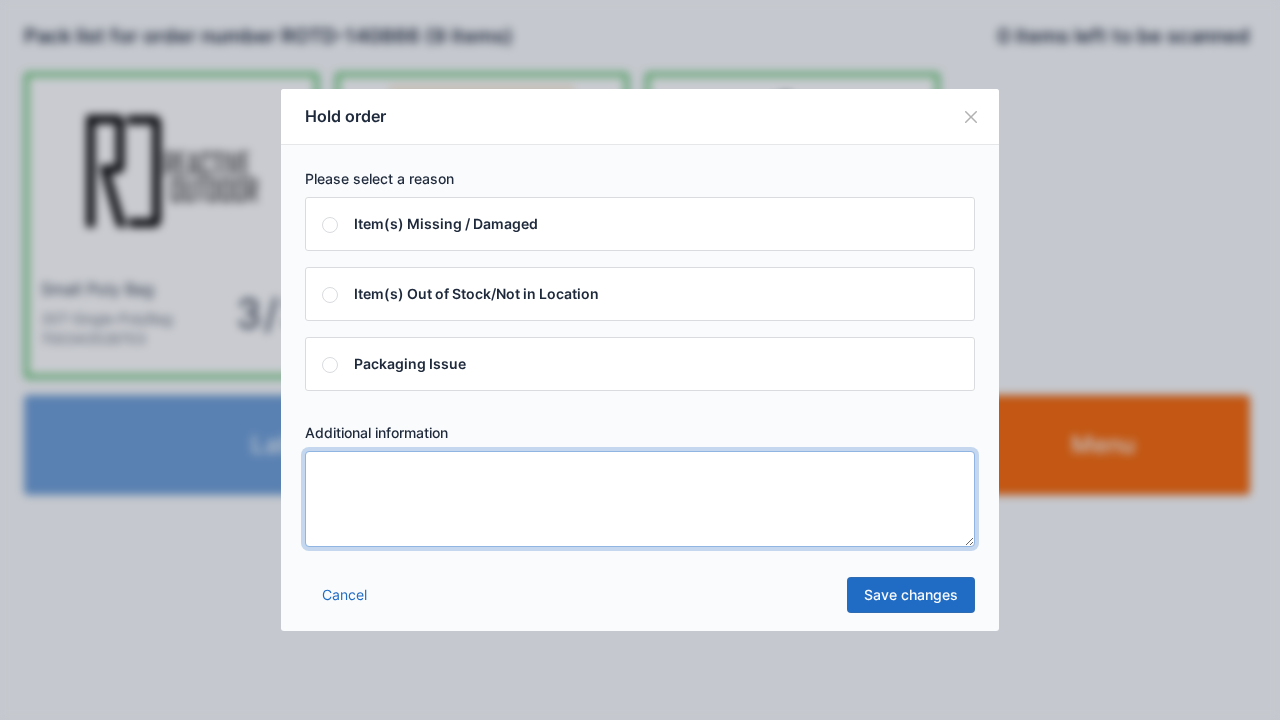 click at bounding box center [640, 499] 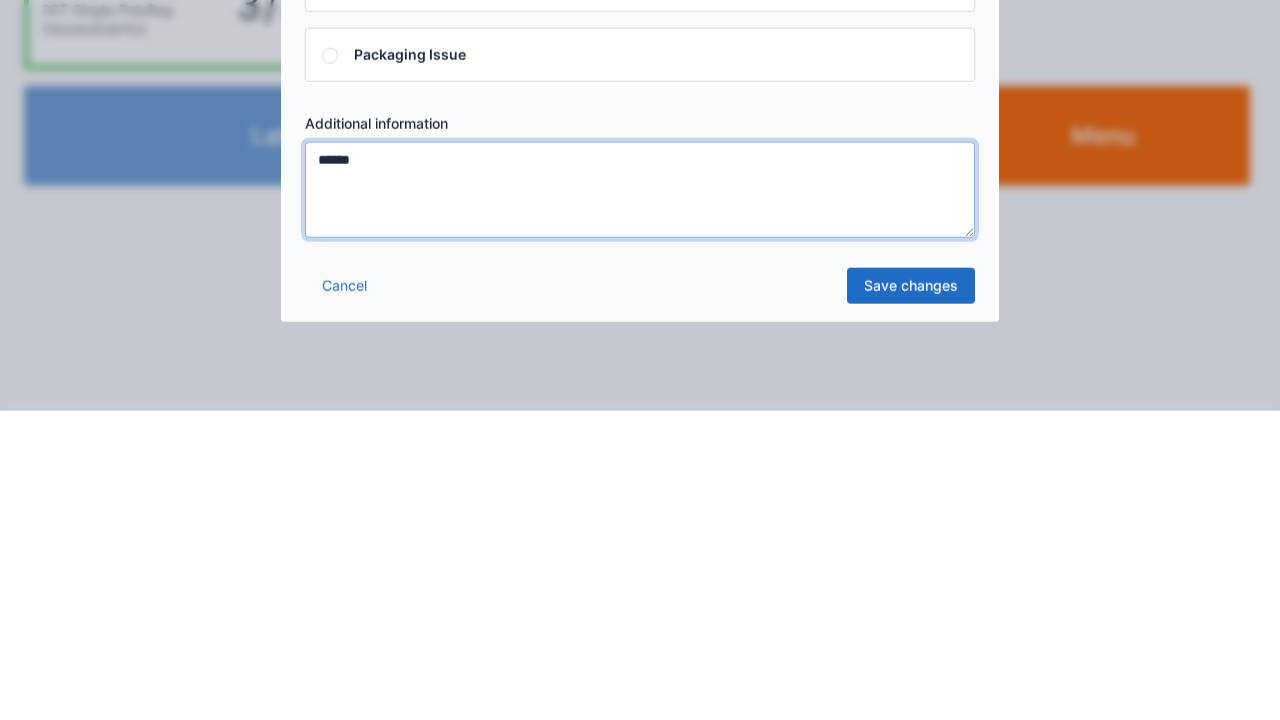 type on "******" 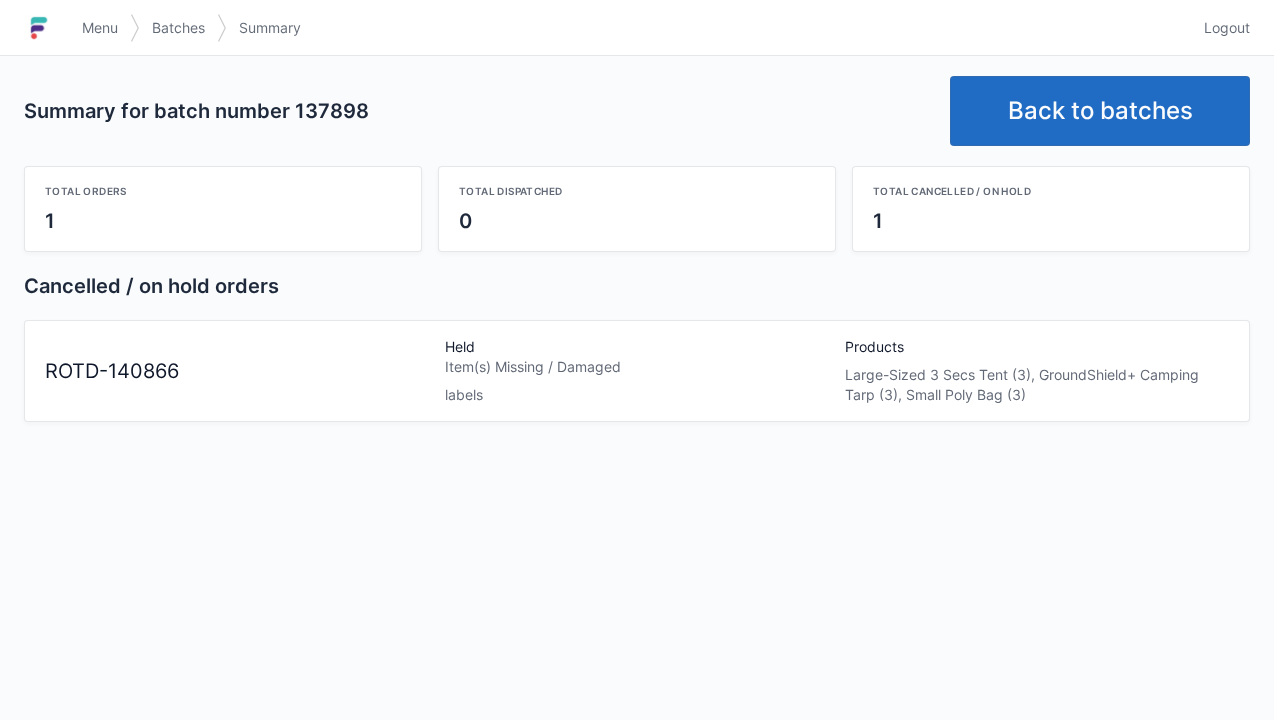 scroll, scrollTop: 0, scrollLeft: 0, axis: both 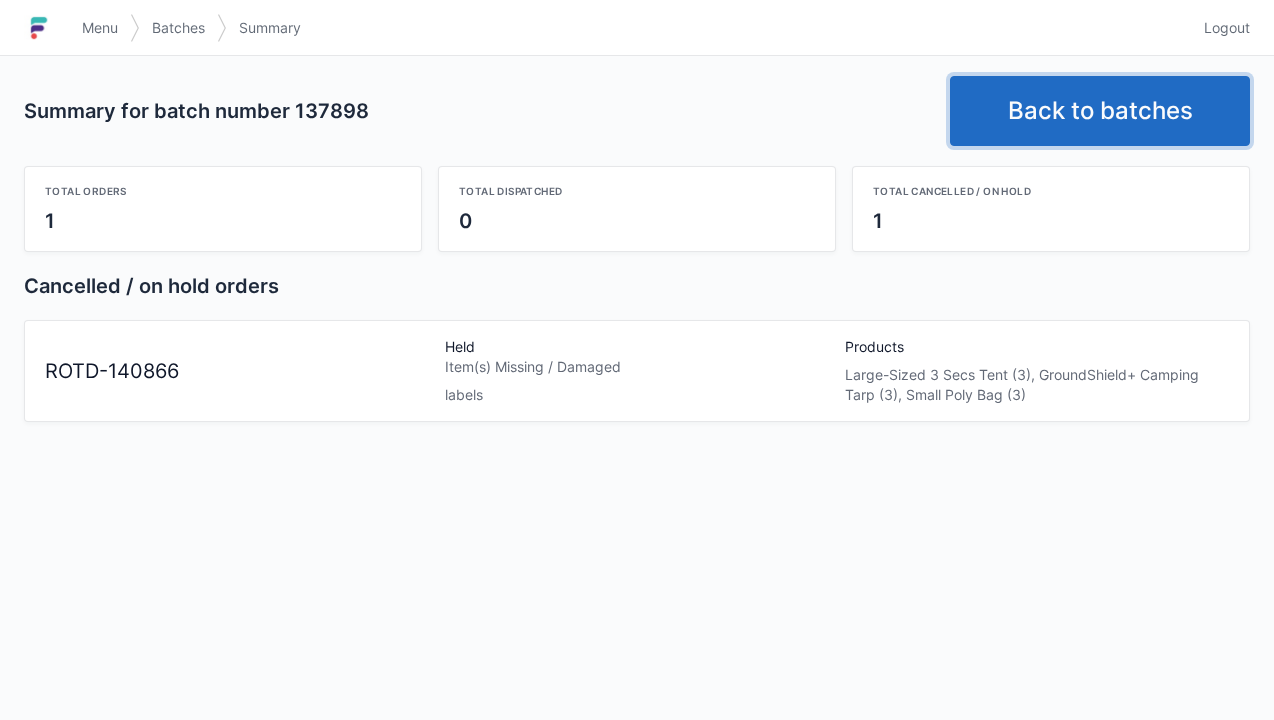 click on "Back to batches" at bounding box center (1100, 111) 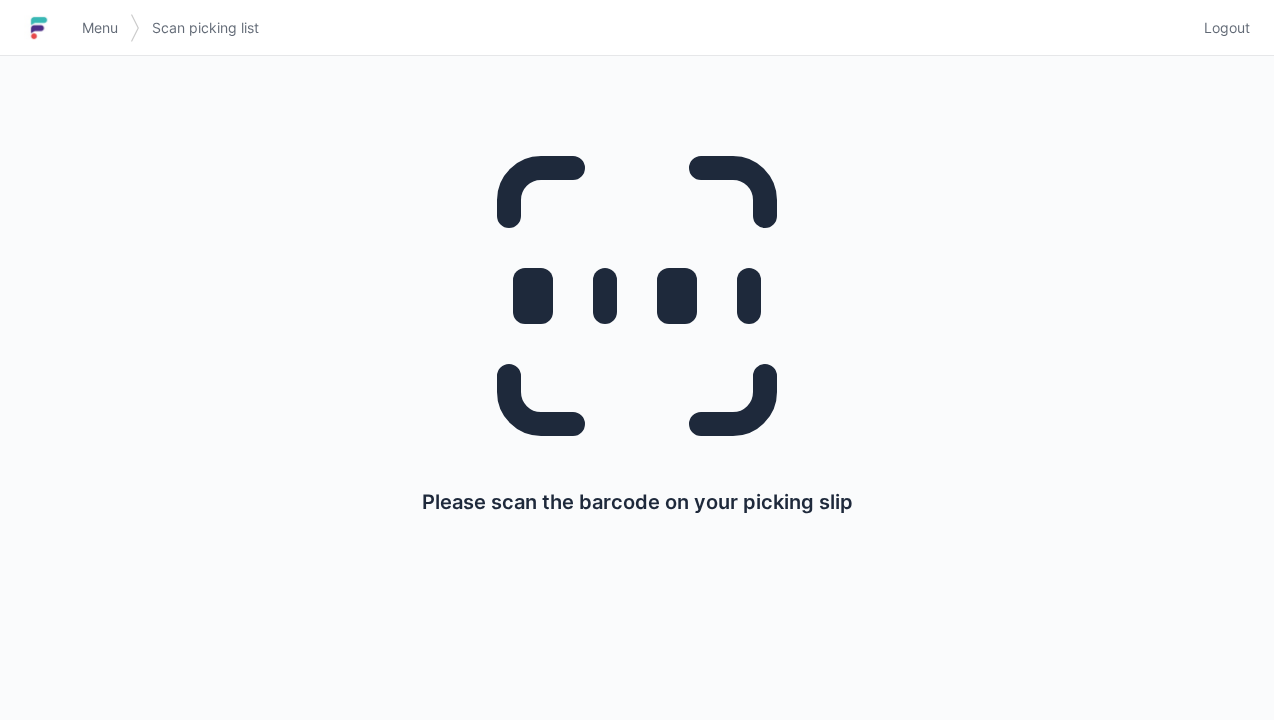 scroll, scrollTop: 0, scrollLeft: 0, axis: both 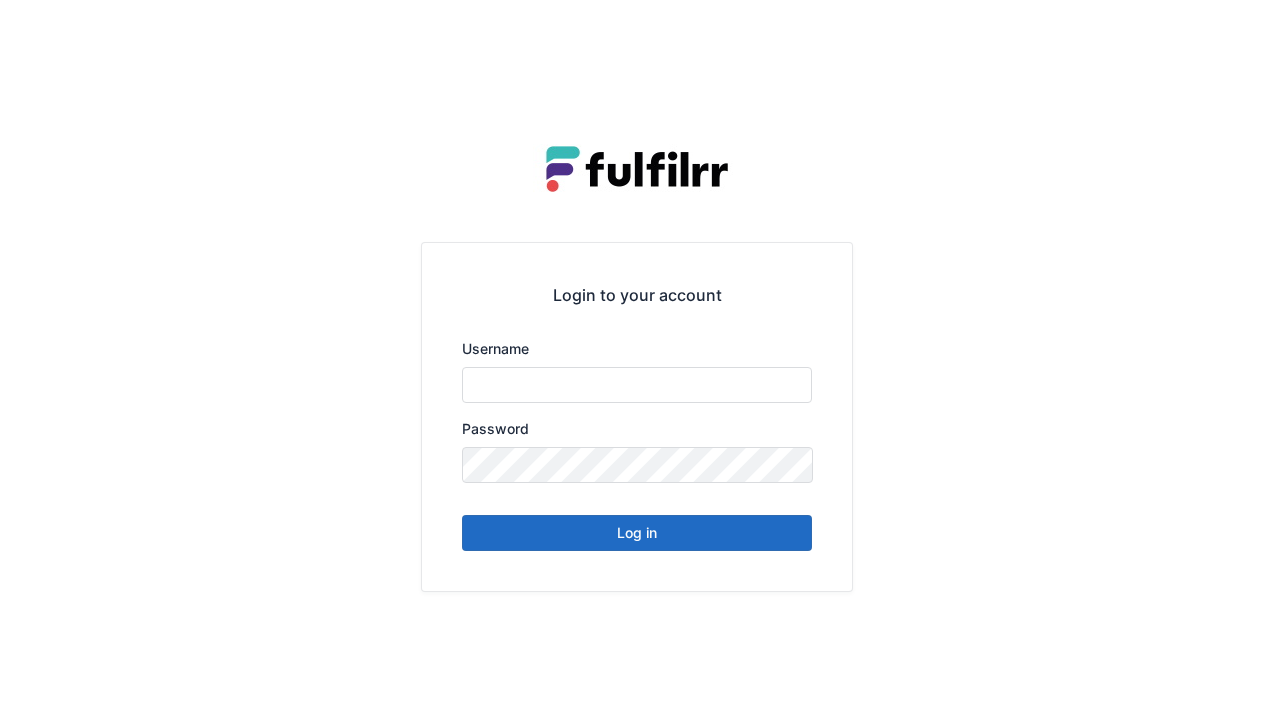 type on "******" 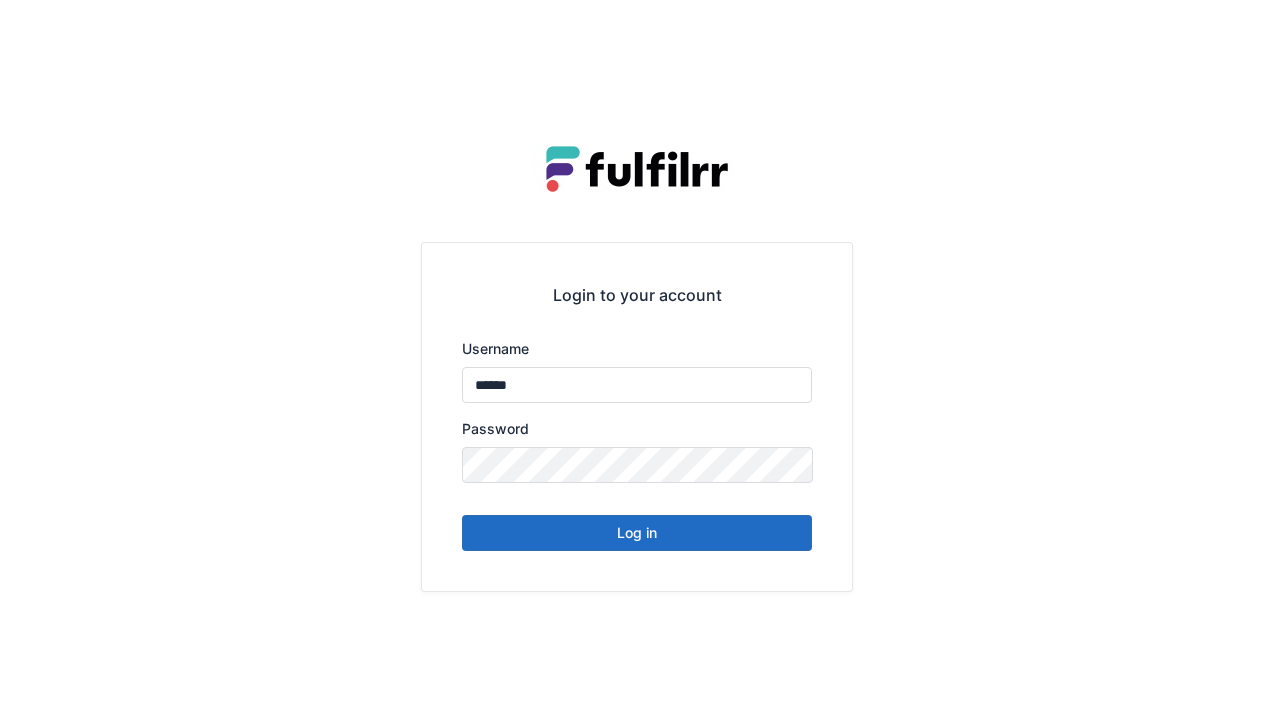 click on "Log in" at bounding box center [637, 533] 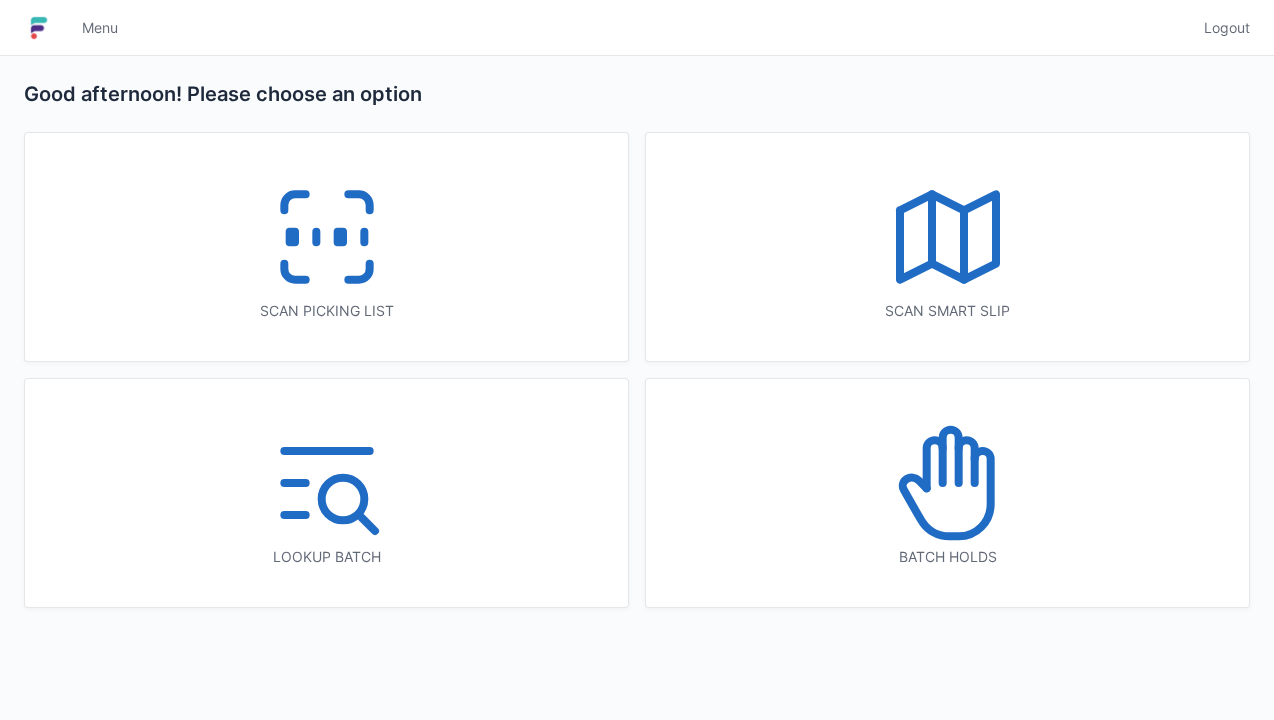 scroll, scrollTop: 0, scrollLeft: 0, axis: both 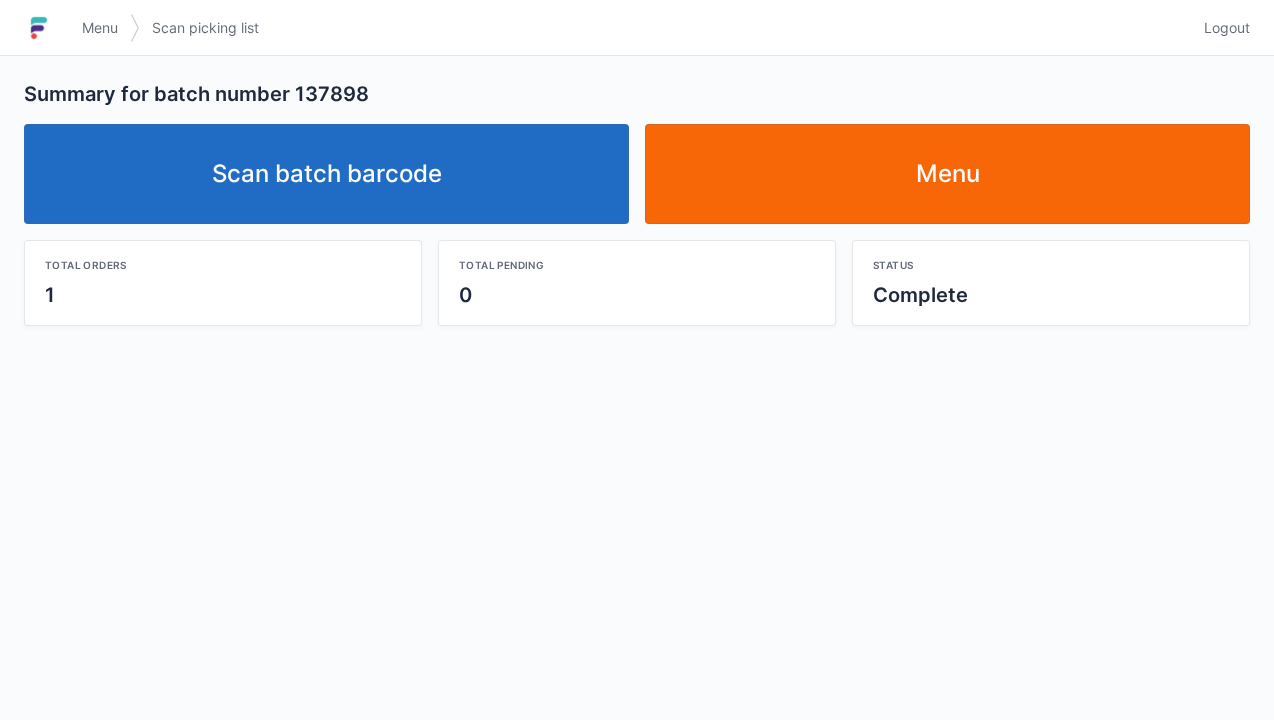 click on "Menu" at bounding box center (947, 174) 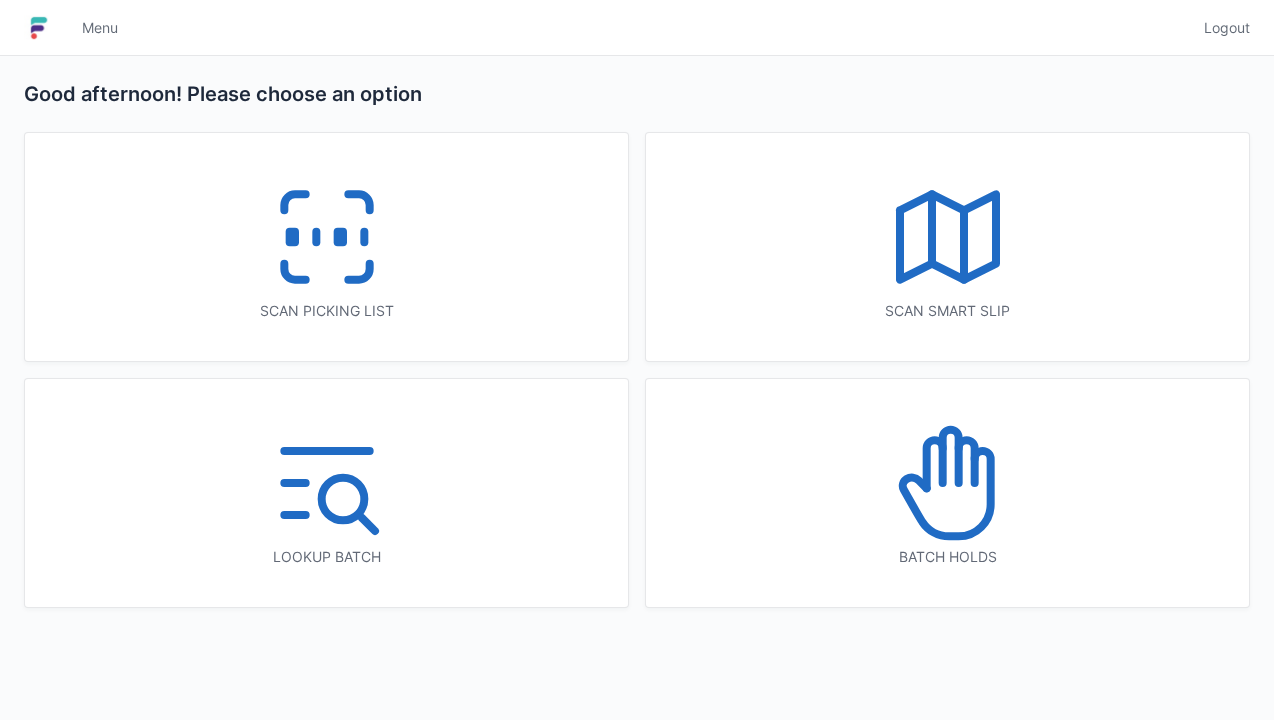 scroll, scrollTop: 0, scrollLeft: 0, axis: both 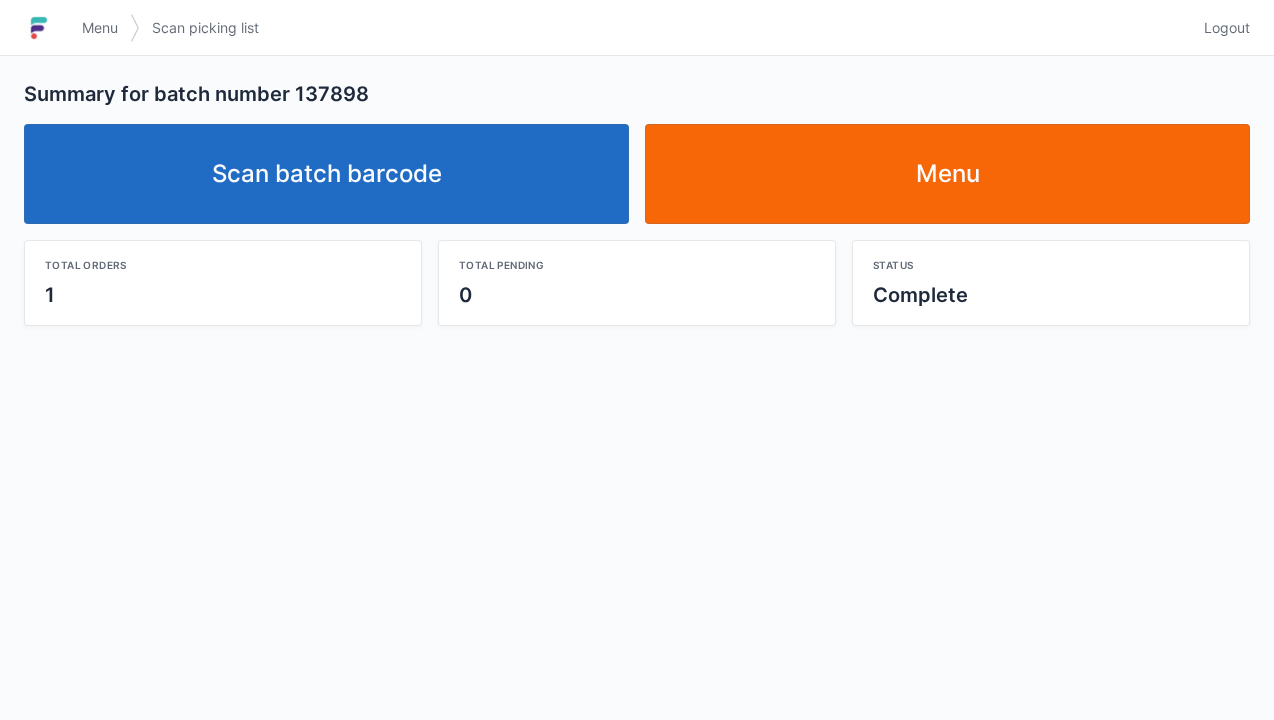 click on "Menu" at bounding box center (947, 174) 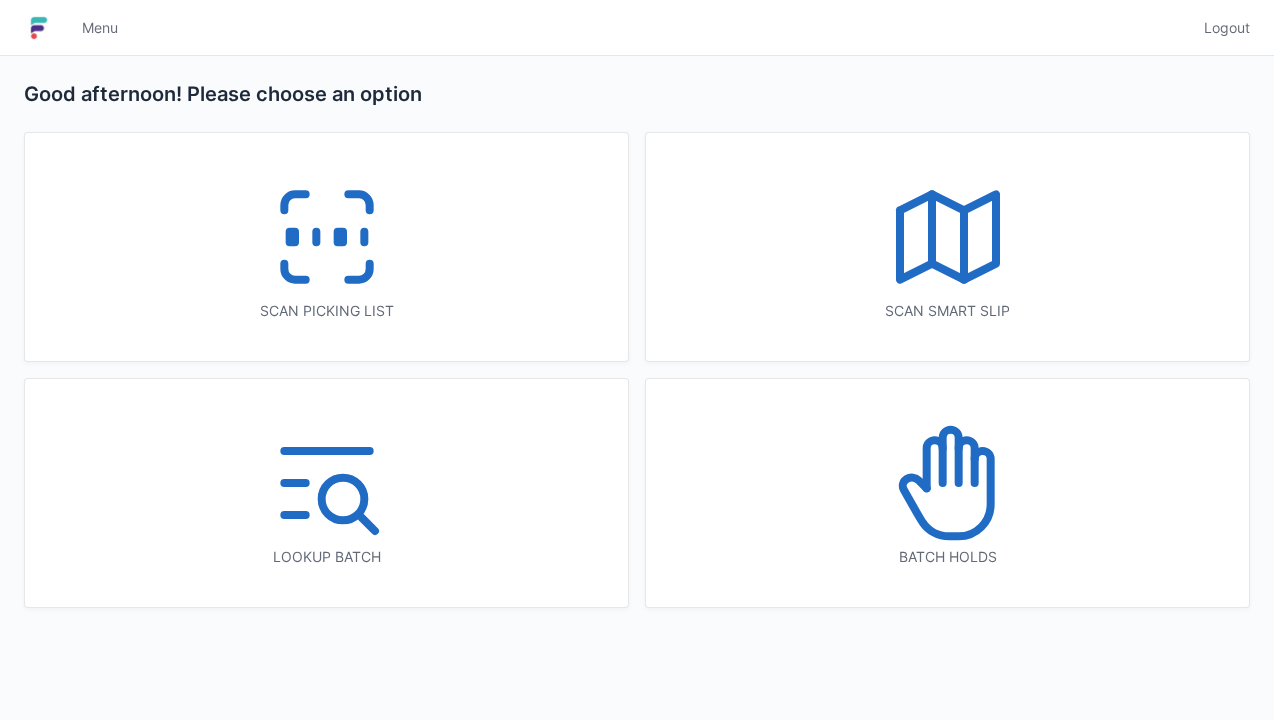 scroll, scrollTop: 0, scrollLeft: 0, axis: both 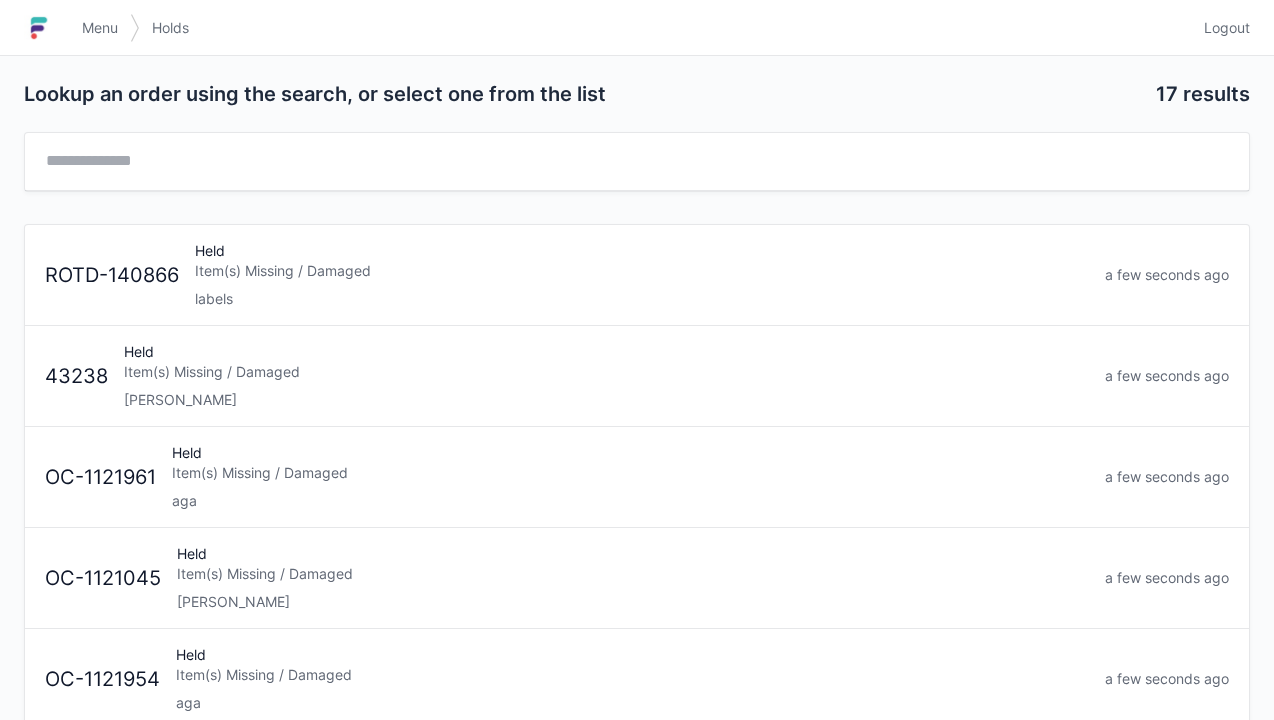 click on "Item(s) Missing / Damaged" at bounding box center [642, 271] 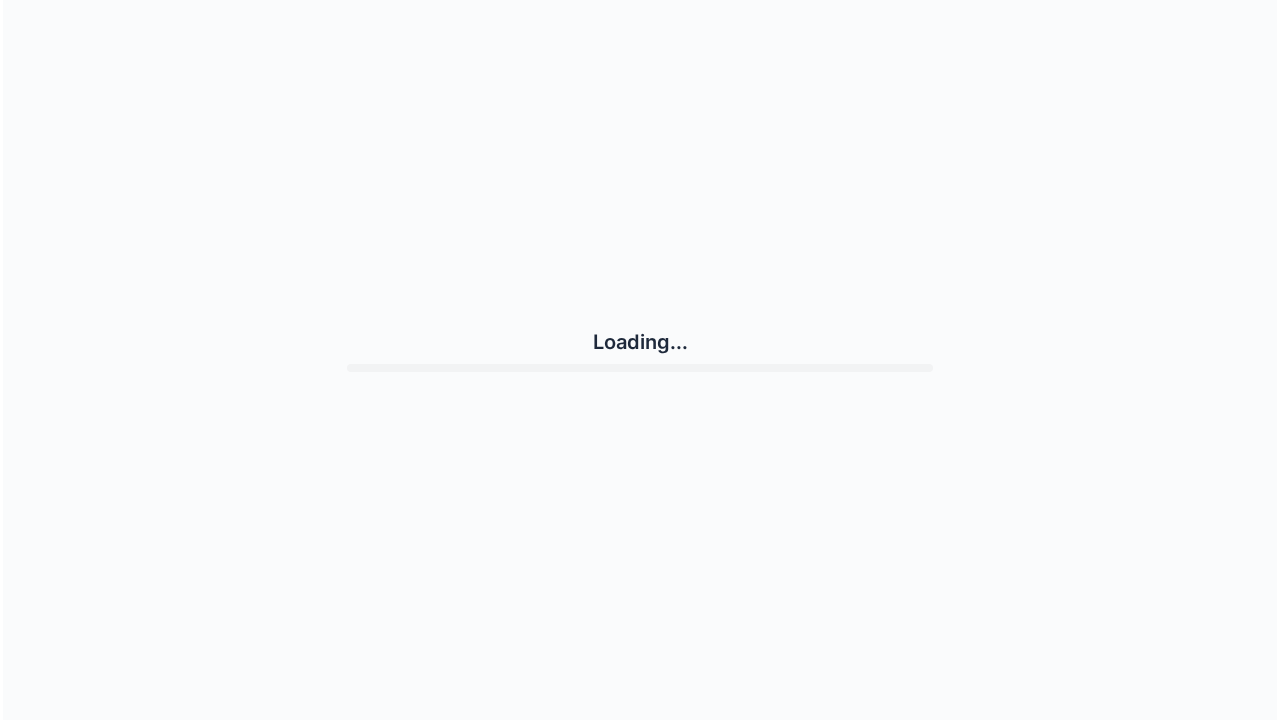 scroll, scrollTop: 0, scrollLeft: 0, axis: both 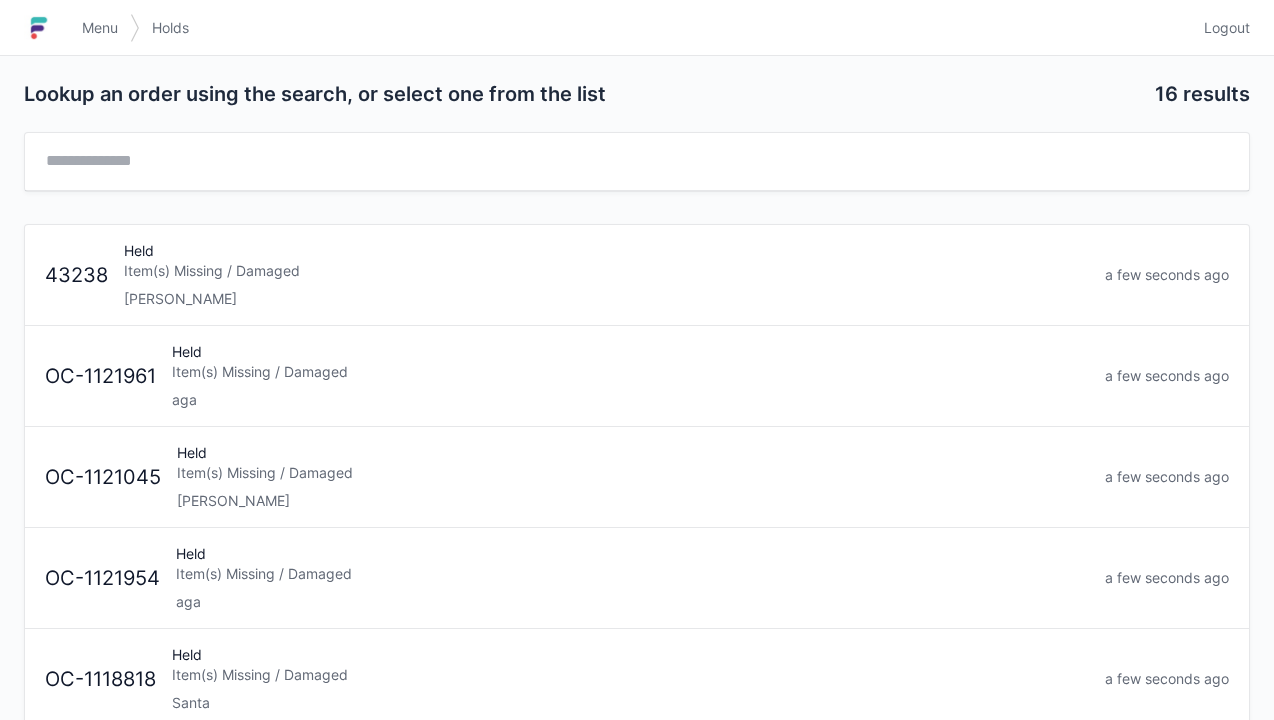 click on "Menu" at bounding box center [100, 28] 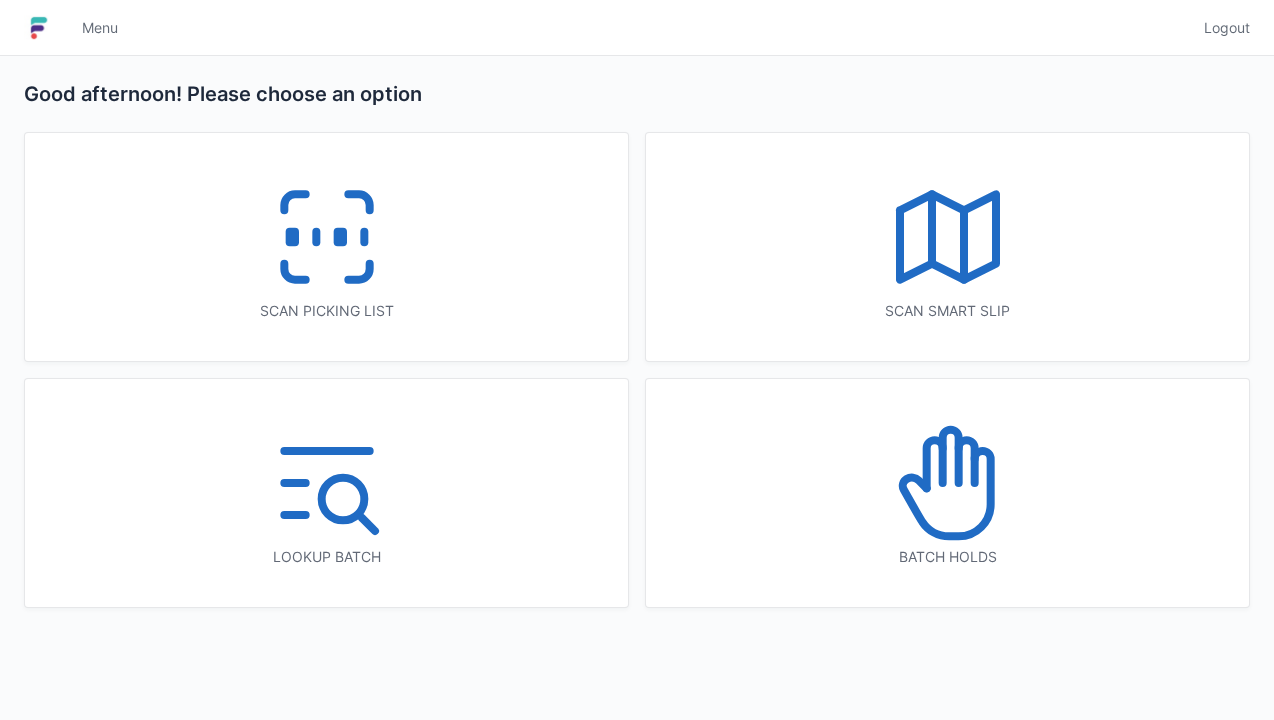 scroll, scrollTop: 0, scrollLeft: 0, axis: both 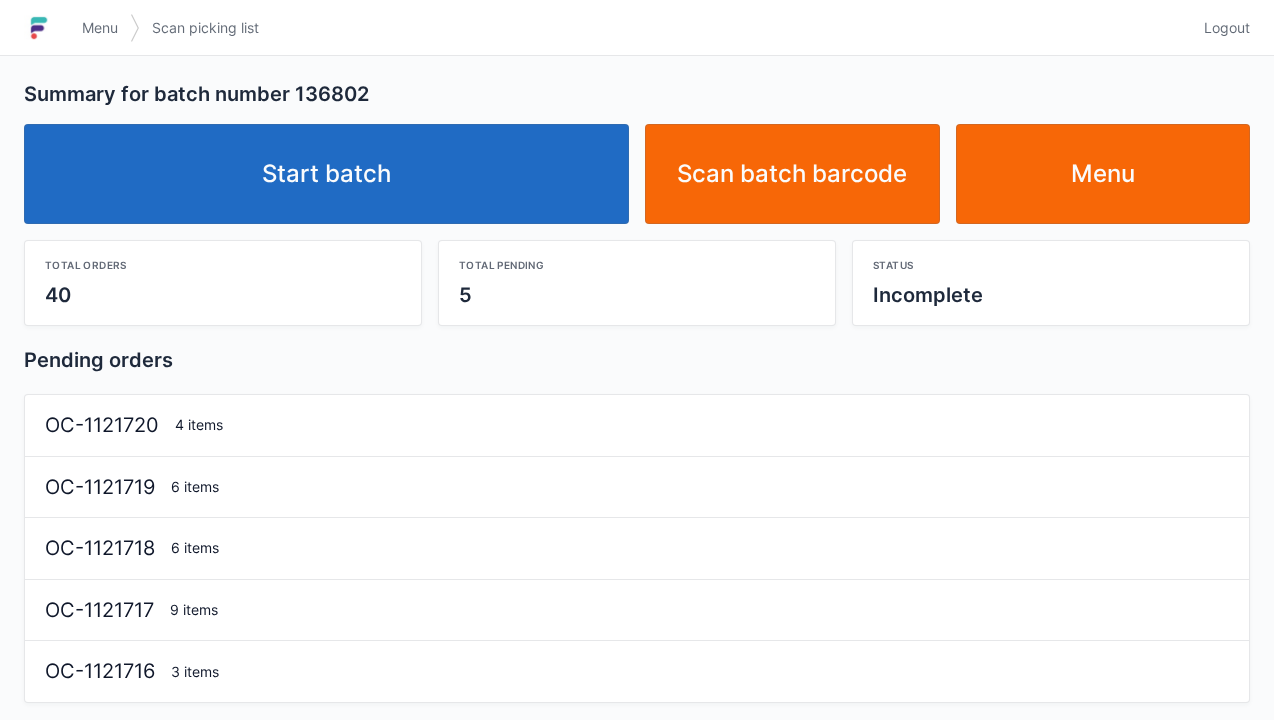 click on "Start batch" at bounding box center [326, 174] 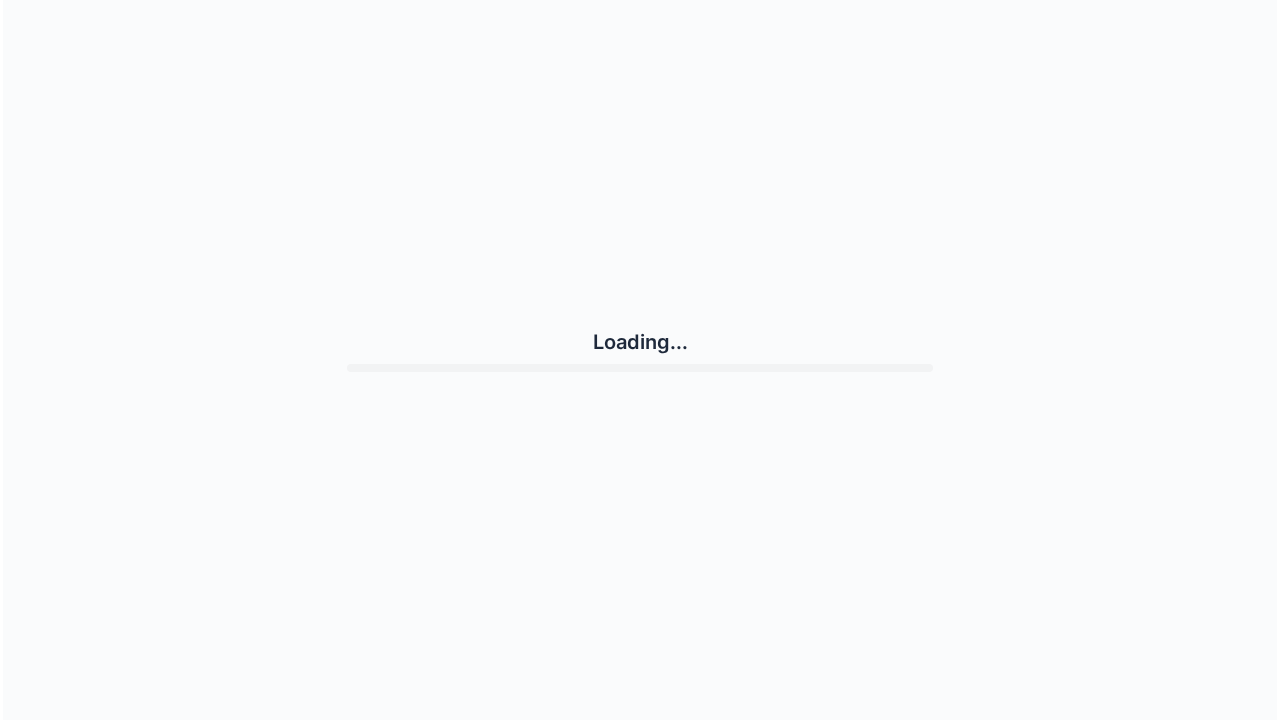 scroll, scrollTop: 0, scrollLeft: 0, axis: both 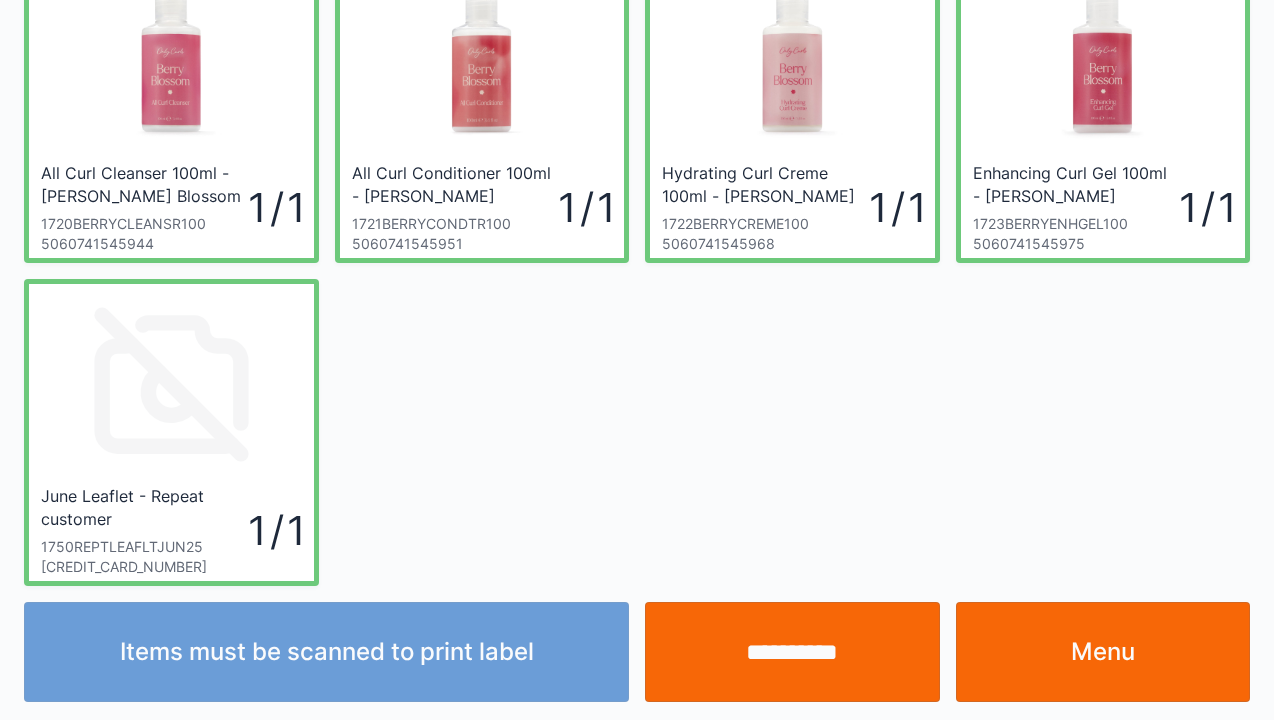 click on "**********" at bounding box center [792, 652] 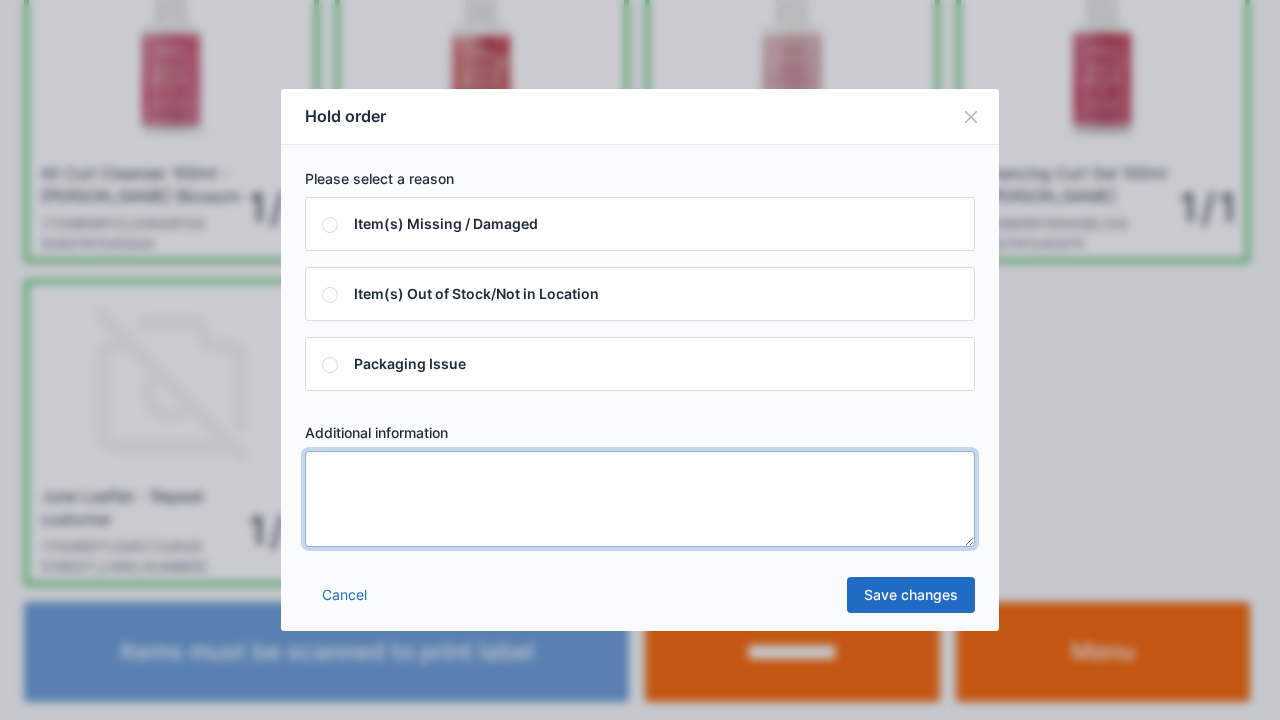 click at bounding box center [640, 499] 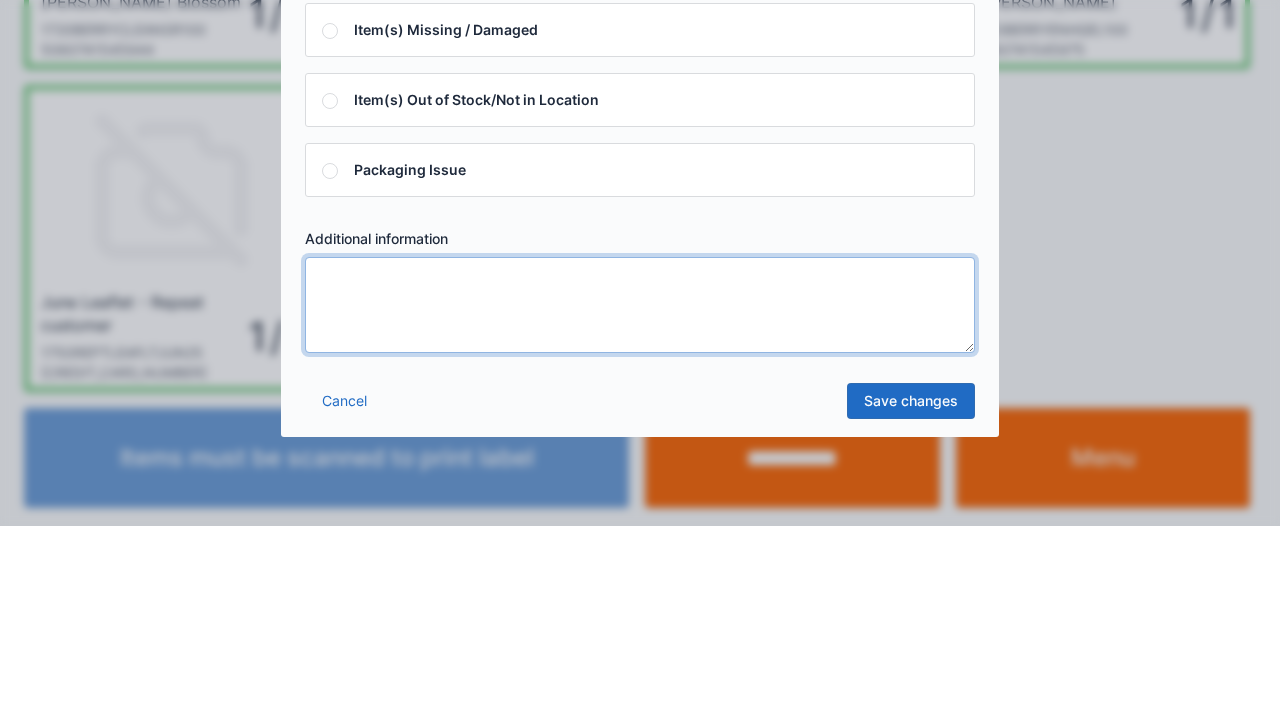 scroll, scrollTop: 439, scrollLeft: 0, axis: vertical 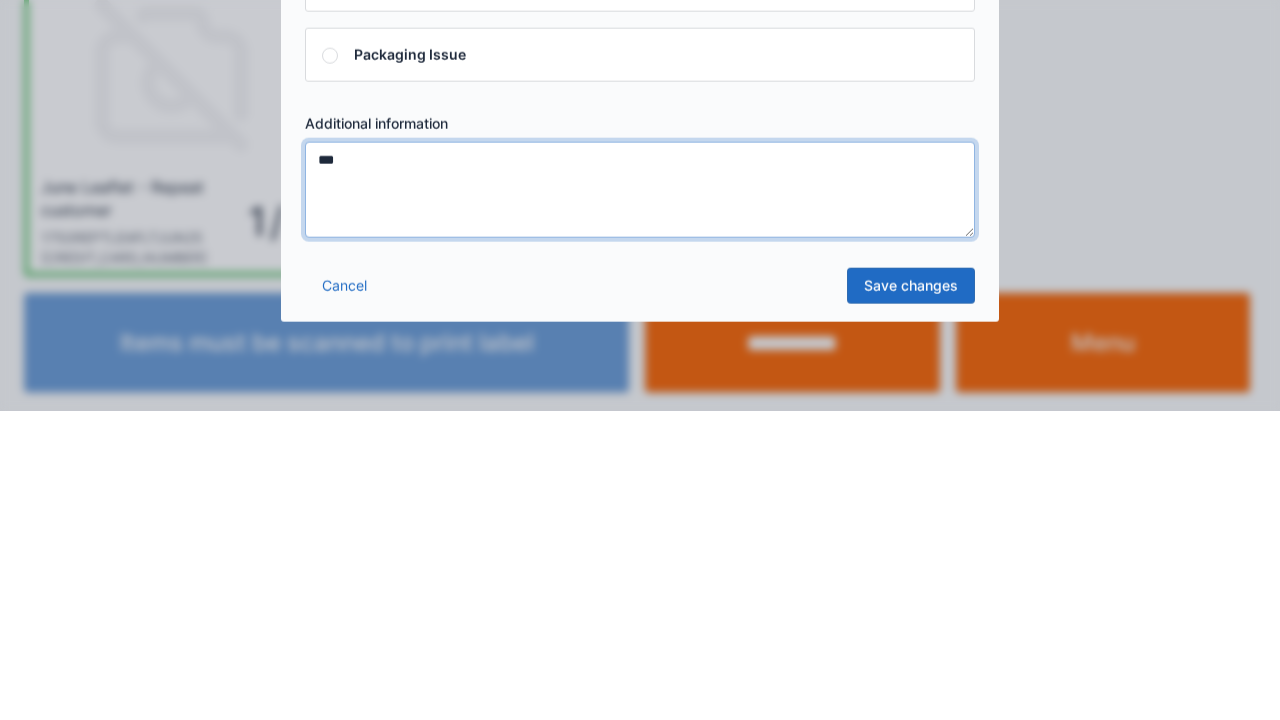 type on "***" 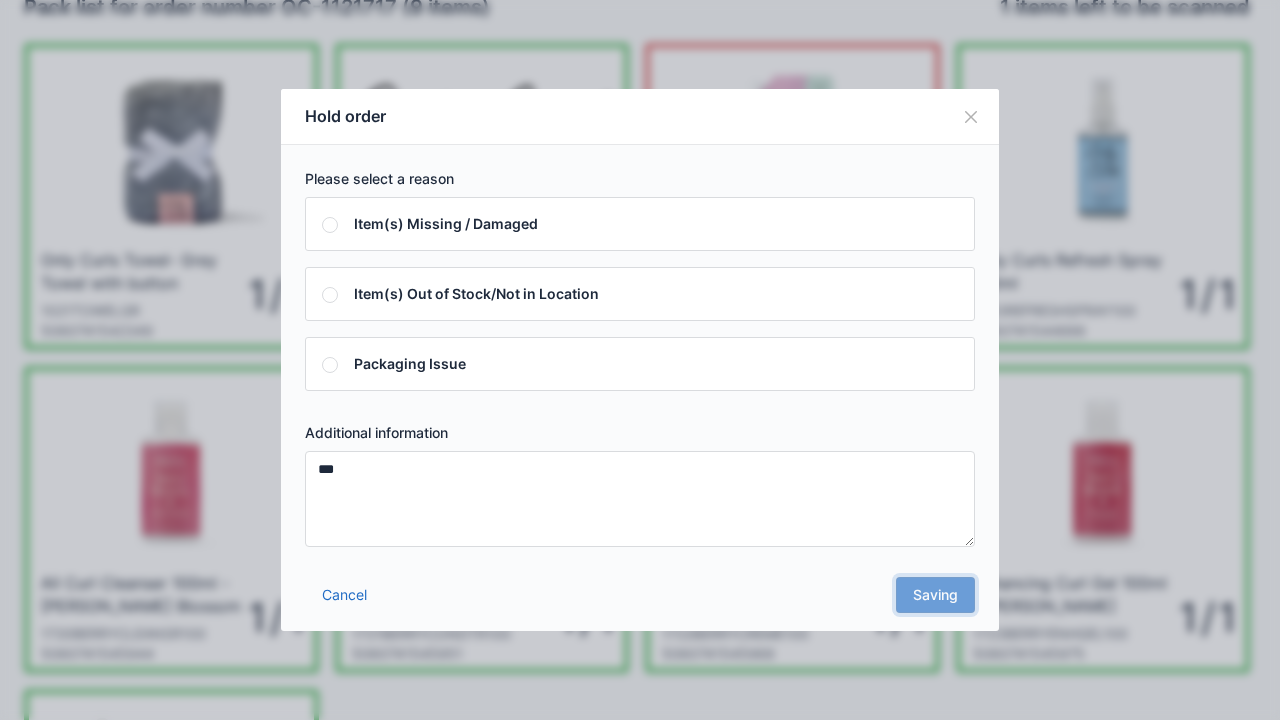 scroll, scrollTop: 0, scrollLeft: 0, axis: both 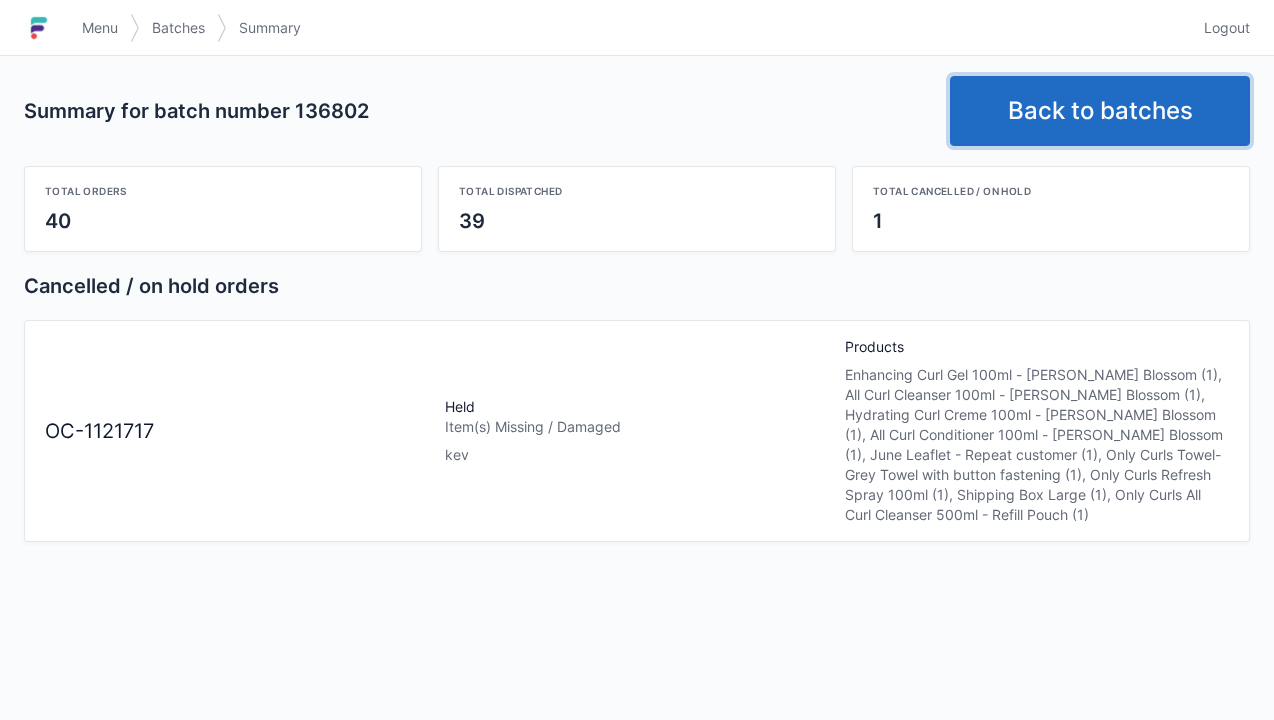 click on "Back to batches" at bounding box center (1100, 111) 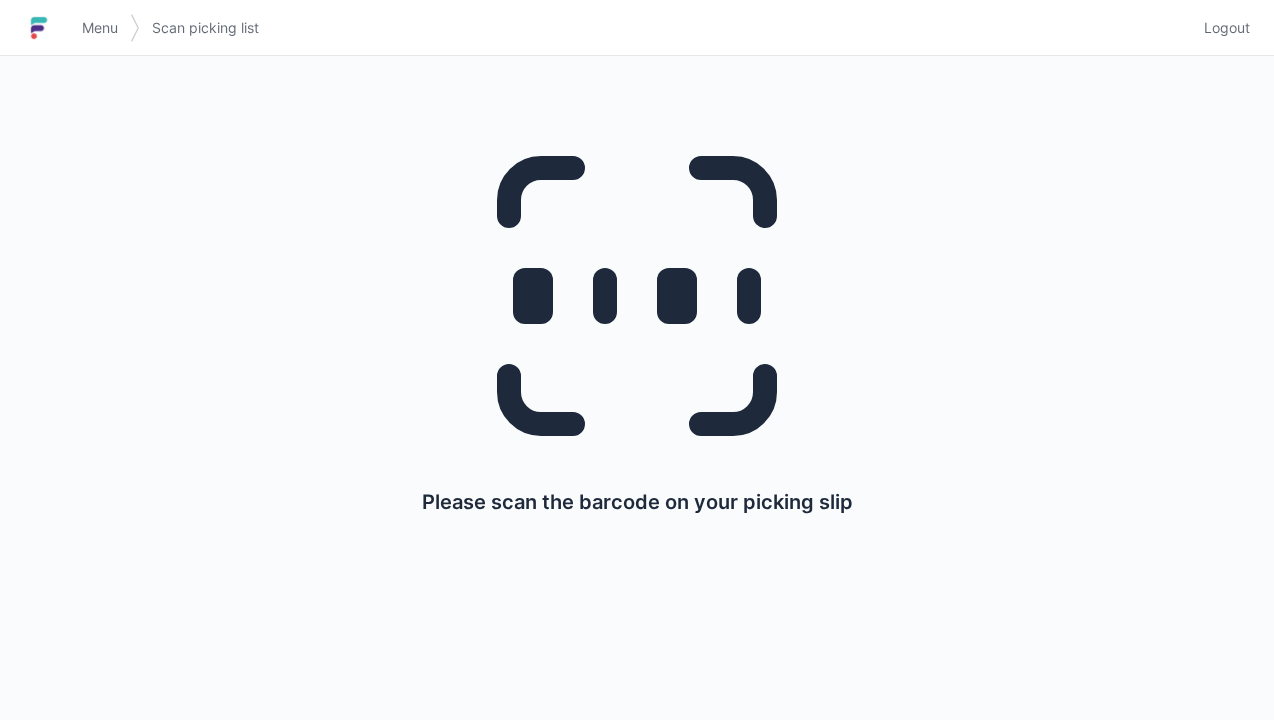 scroll, scrollTop: 0, scrollLeft: 0, axis: both 